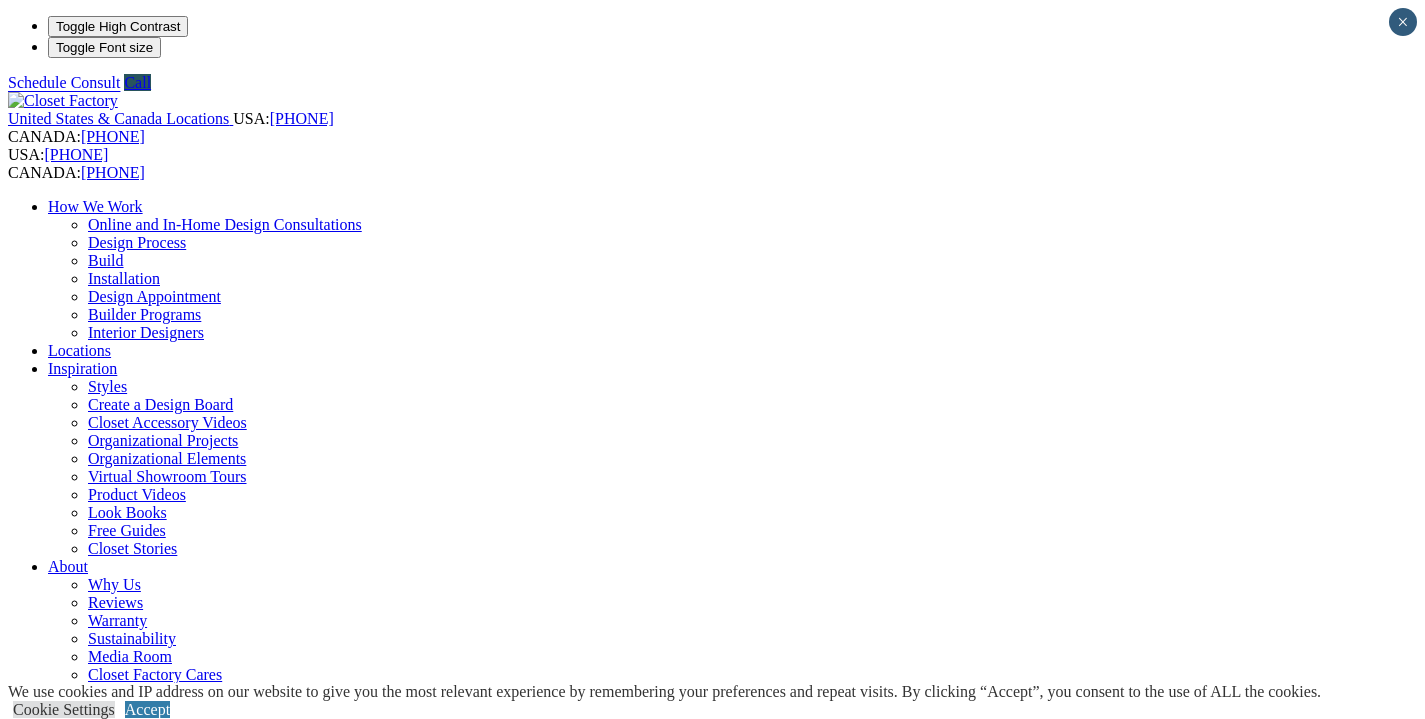 scroll, scrollTop: 0, scrollLeft: 0, axis: both 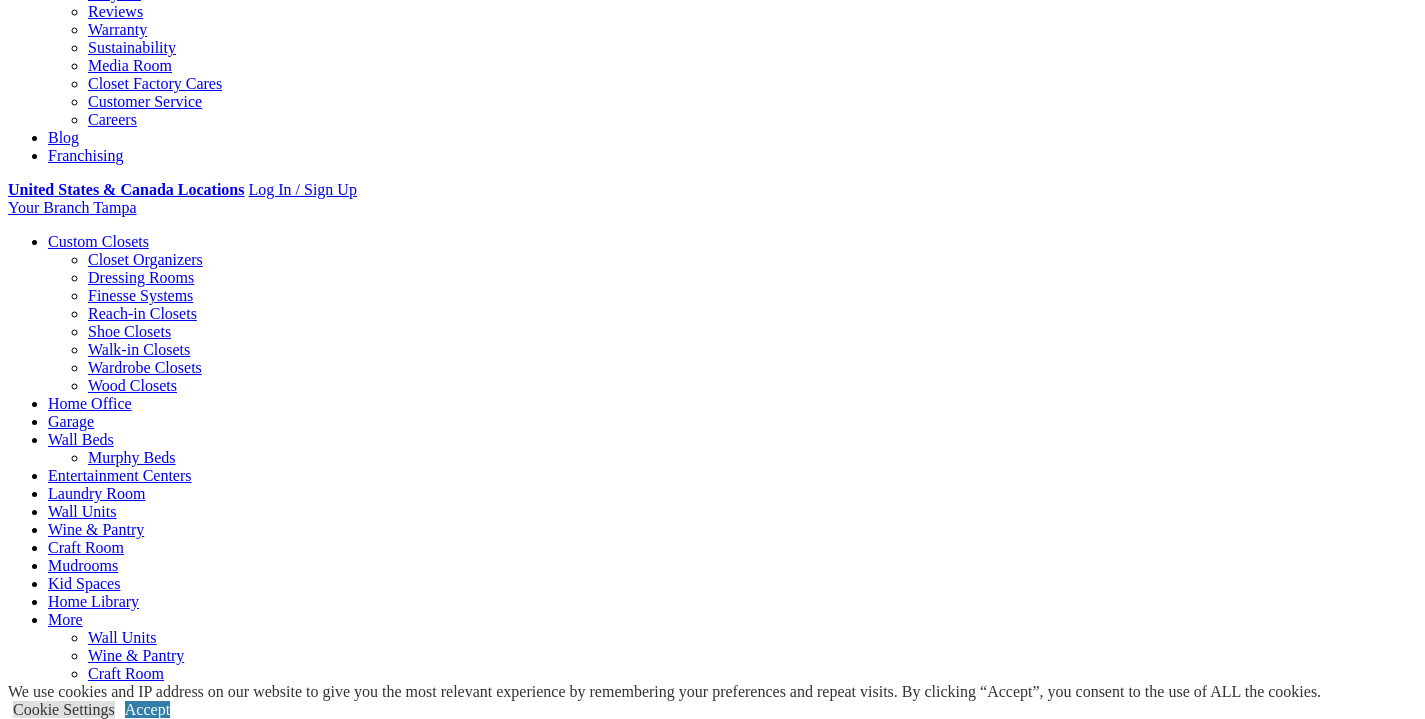 click on "Load More" at bounding box center [713, 13500] 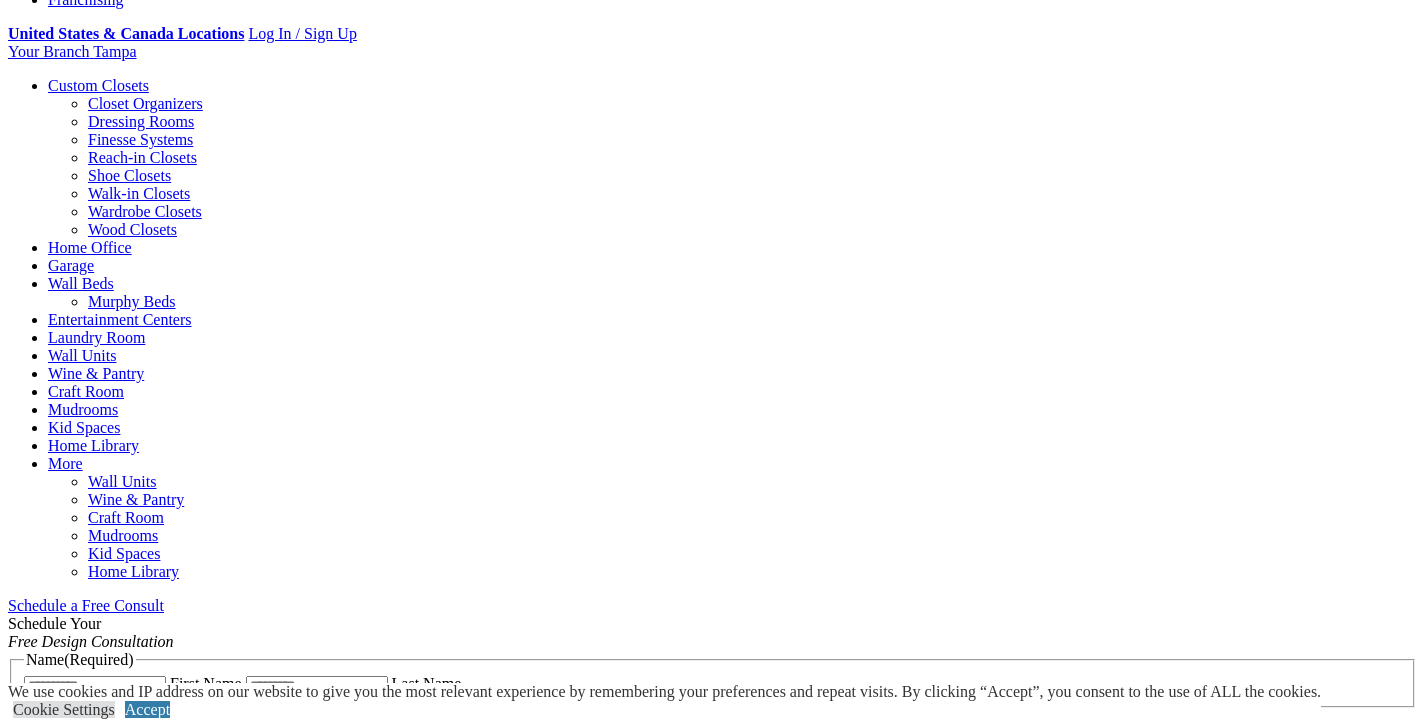 scroll, scrollTop: 748, scrollLeft: 0, axis: vertical 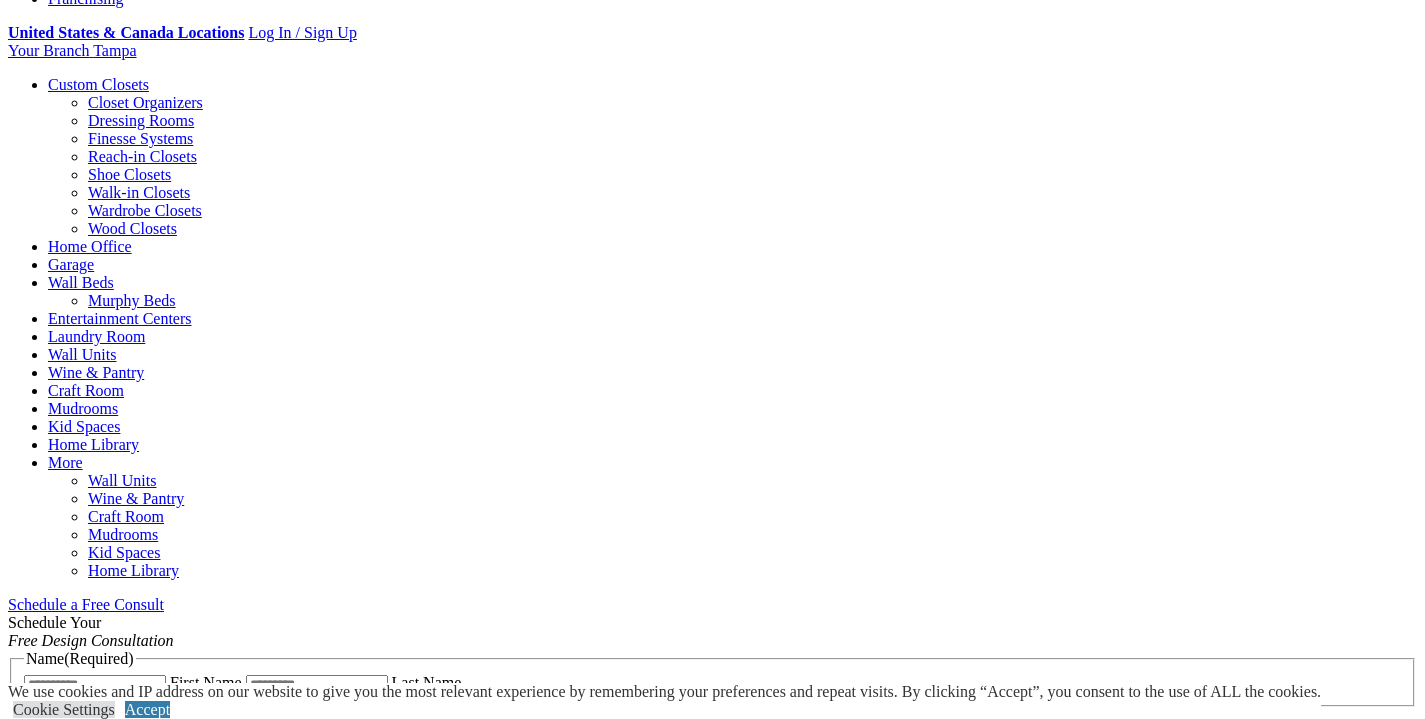 click on "Closet Factory Orlando Immerses Themselves In Each Custom Closet They Design We have a great team of closet designers and craftsmen who work closely together to ensure you get the organizational results you seek. We specialize in  closet systems  of all sizes, pantries,  home offices , craft rooms, garages, wall beds, and much more. Our name says closets but we are all about solutions for every room. We are very active in the design and home building trade and are members of the American Society of Interior Designers (ASID), the Northeast Florida Builders Association (NFBA), and the Home Builders Association of Metro Orlando. Year after year we have been selected to design and build closet systems for the  New American  Home builder show. We frequently work with contractors, custom home builders, and multiple-unit developments. We also work with interior designers and of course homeowners. became one of the most popular features of the home and certainly one of the most visited rooms. [/pullquote] Jack Green" at bounding box center [712, 17007] 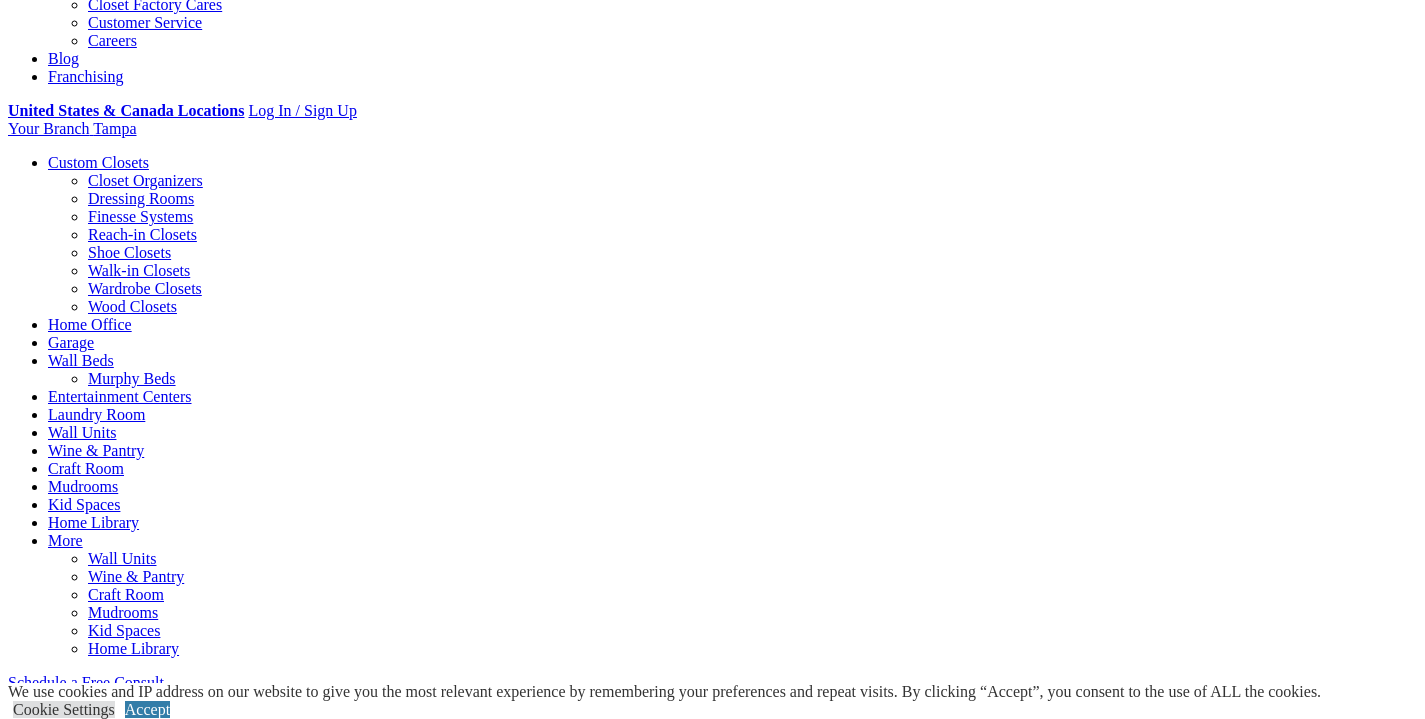 scroll, scrollTop: 674, scrollLeft: 0, axis: vertical 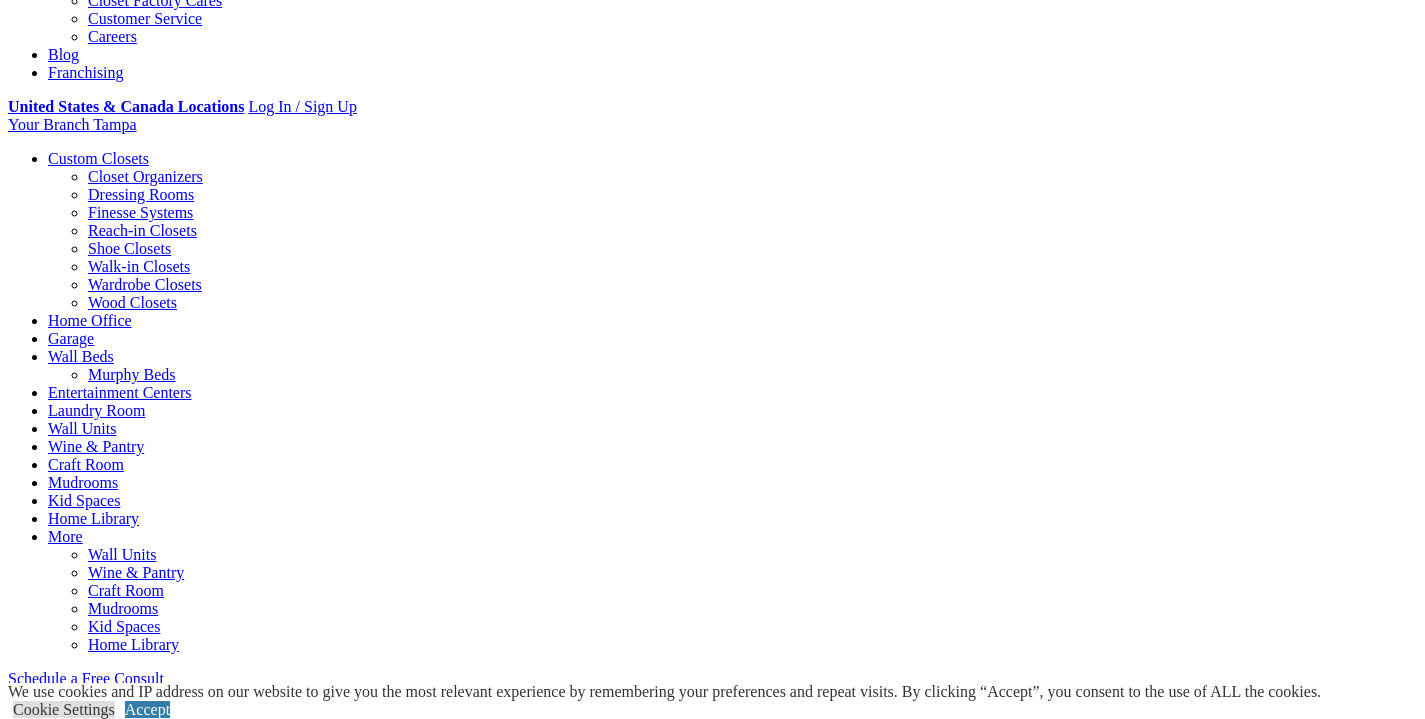 click on "Load More" at bounding box center (713, 16469) 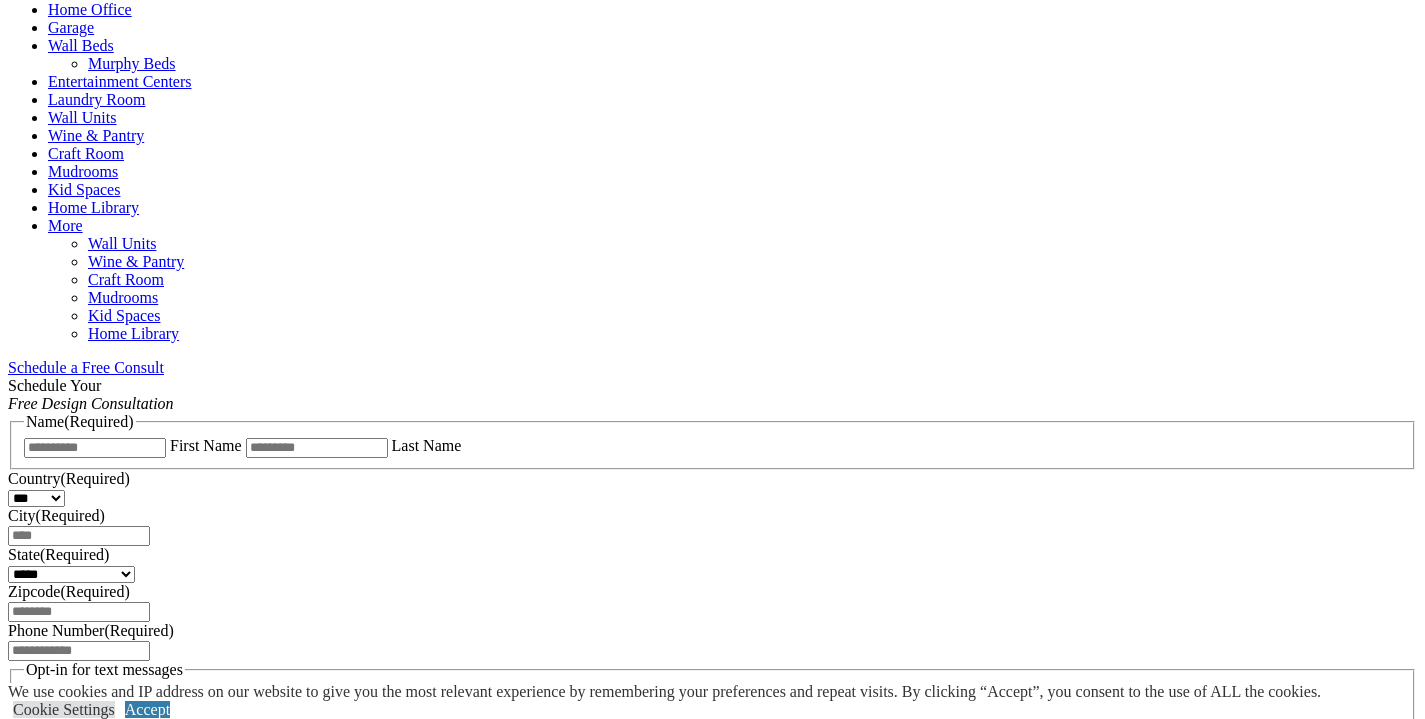 scroll, scrollTop: 989, scrollLeft: 0, axis: vertical 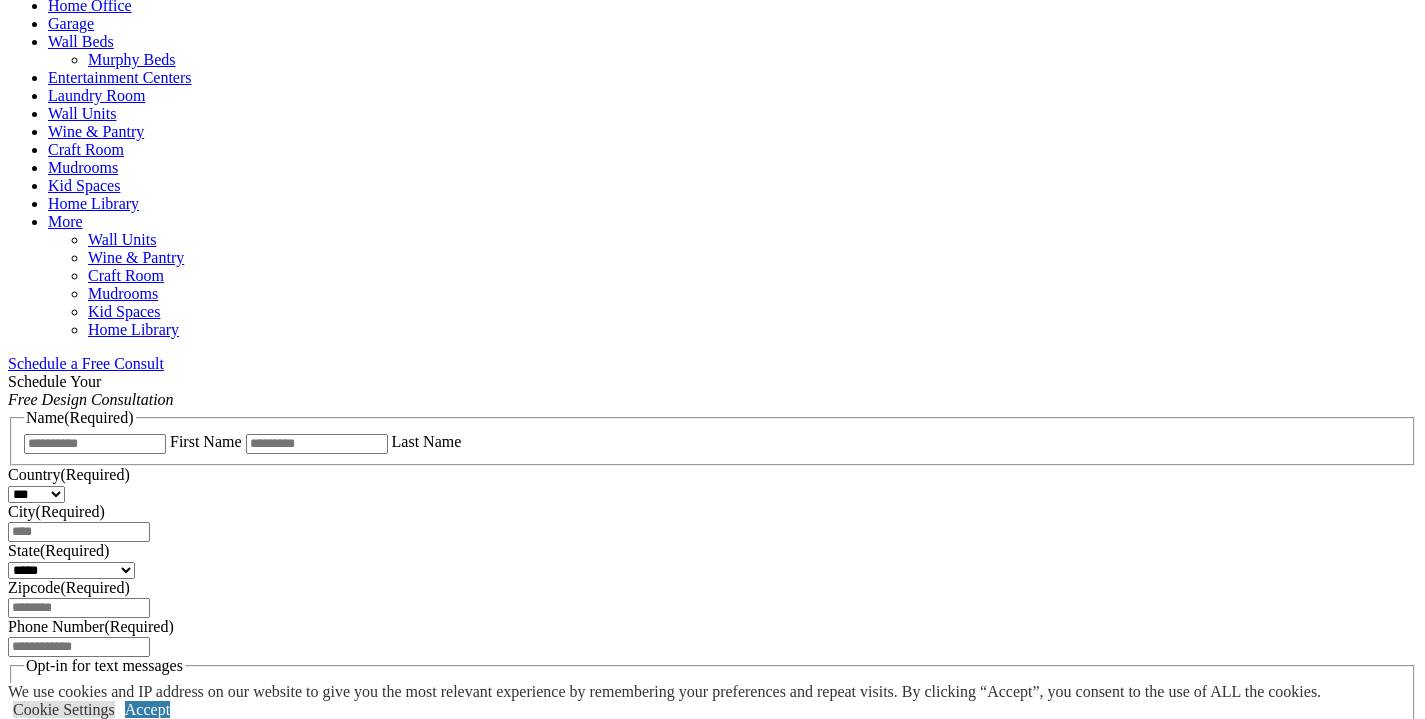 click on "Load More" at bounding box center [713, 18652] 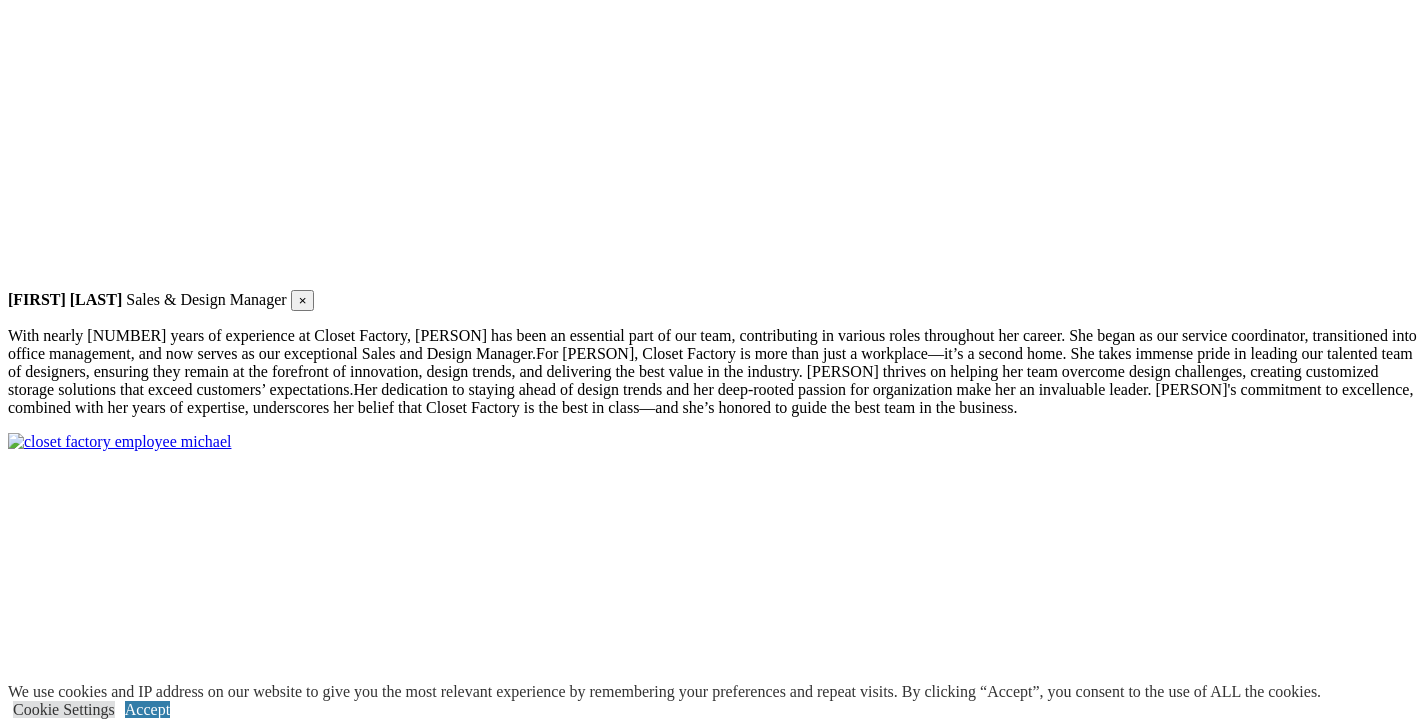 scroll, scrollTop: 4053, scrollLeft: 0, axis: vertical 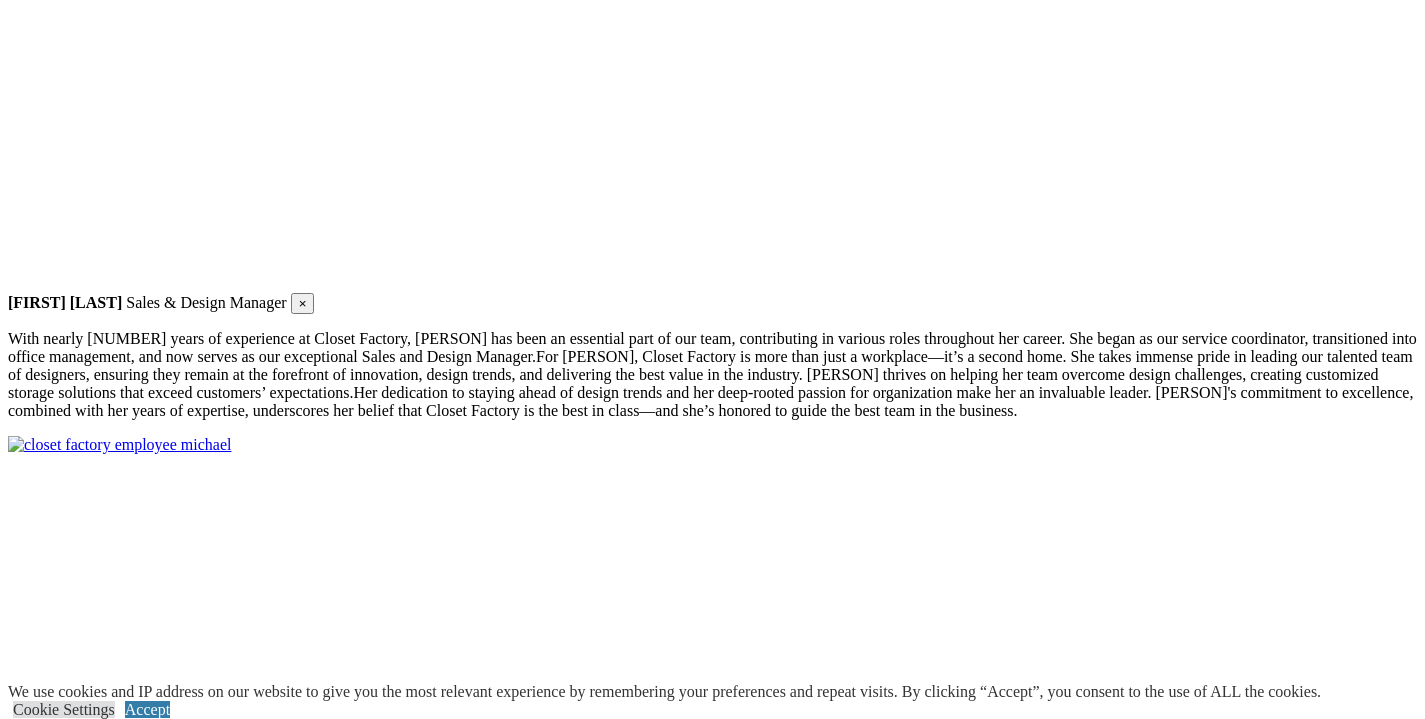 click at bounding box center [164, -2845] 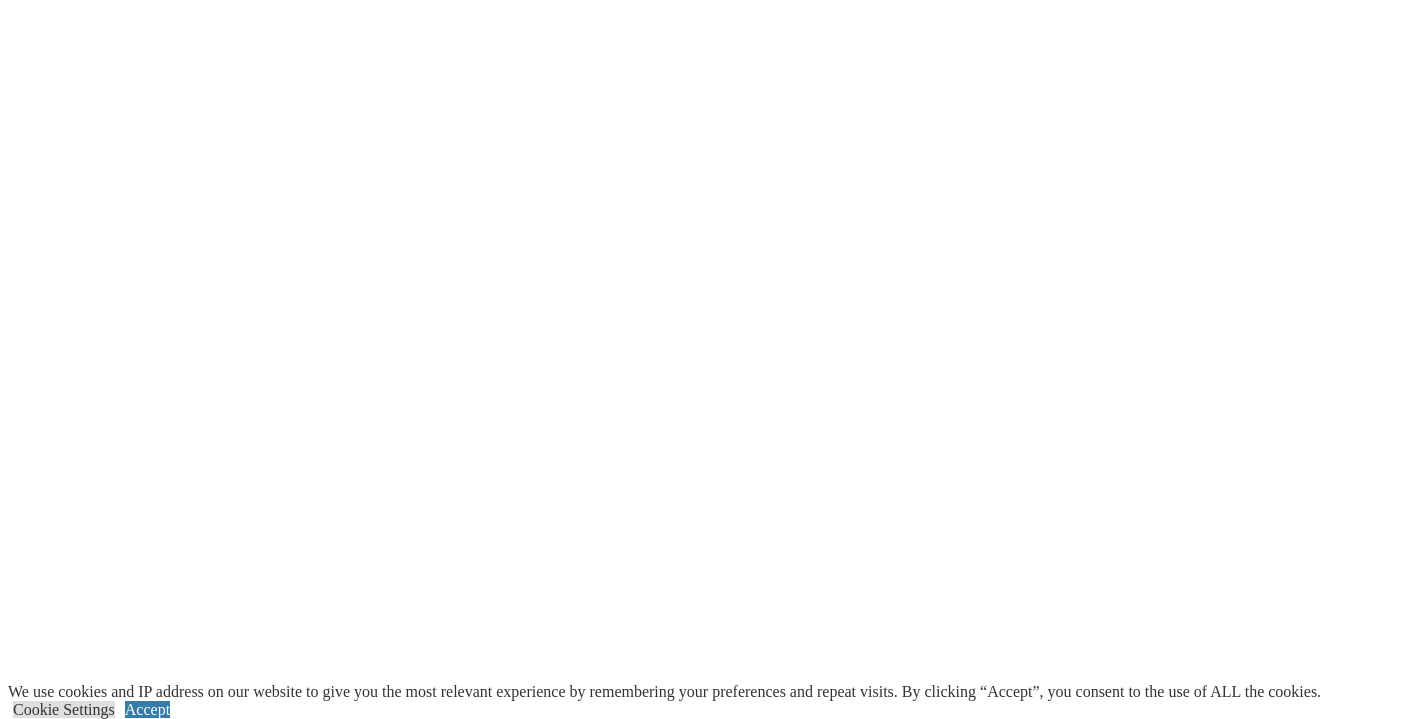 click on "Careers" at bounding box center [72, 21461] 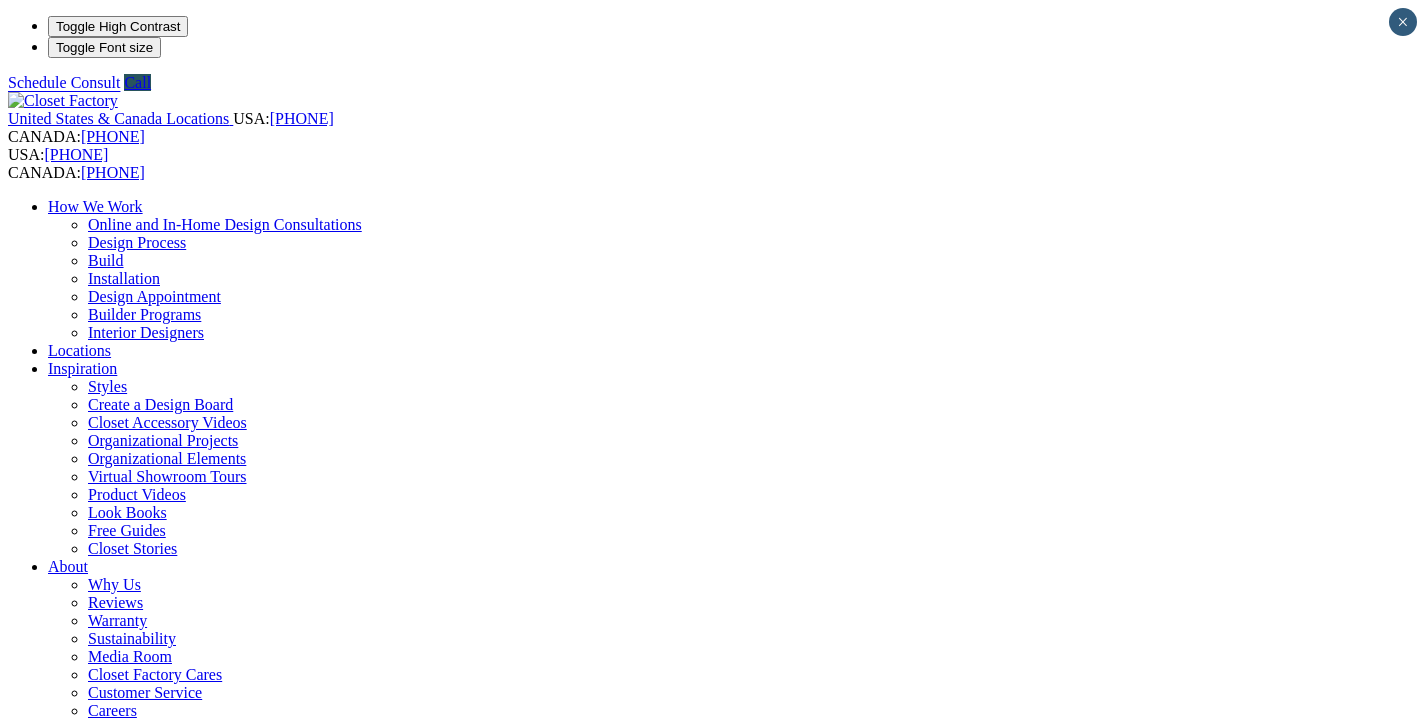 click on "Find Jobs" at bounding box center [586, 1512] 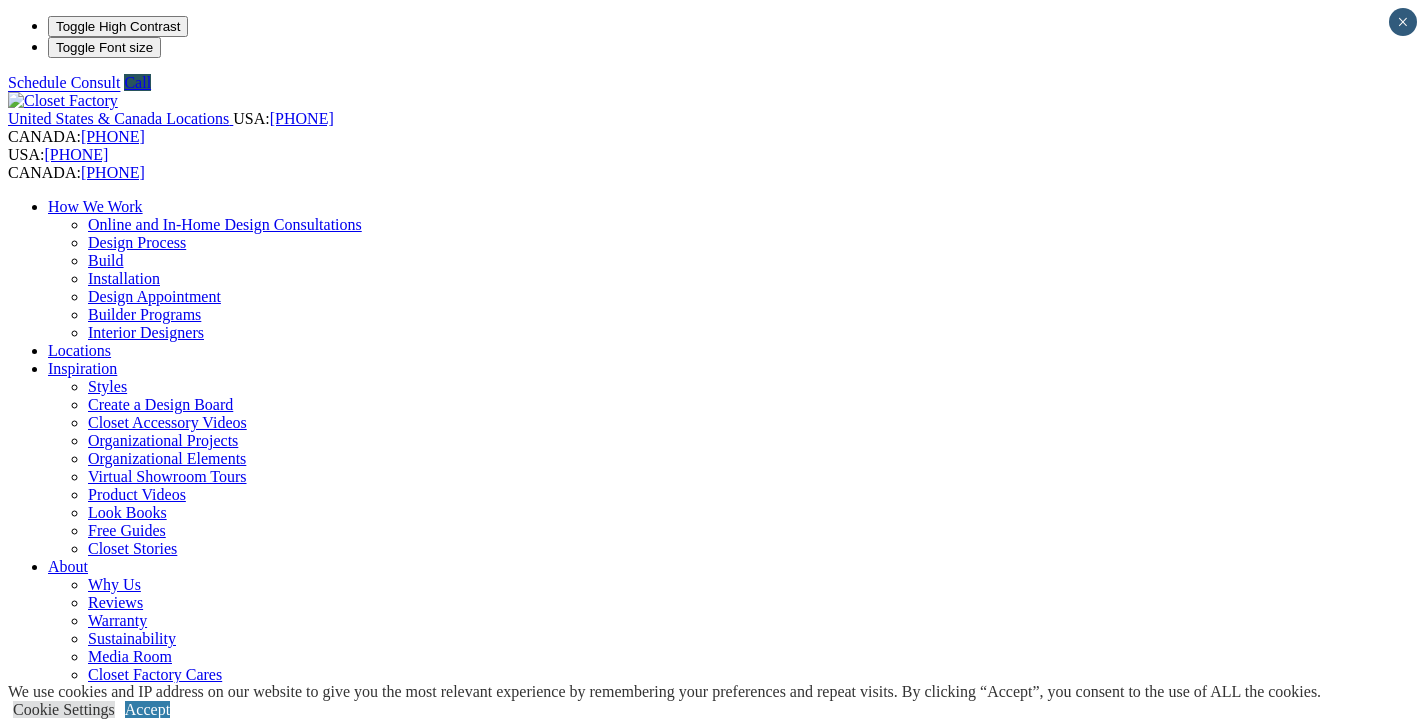 scroll, scrollTop: 0, scrollLeft: 0, axis: both 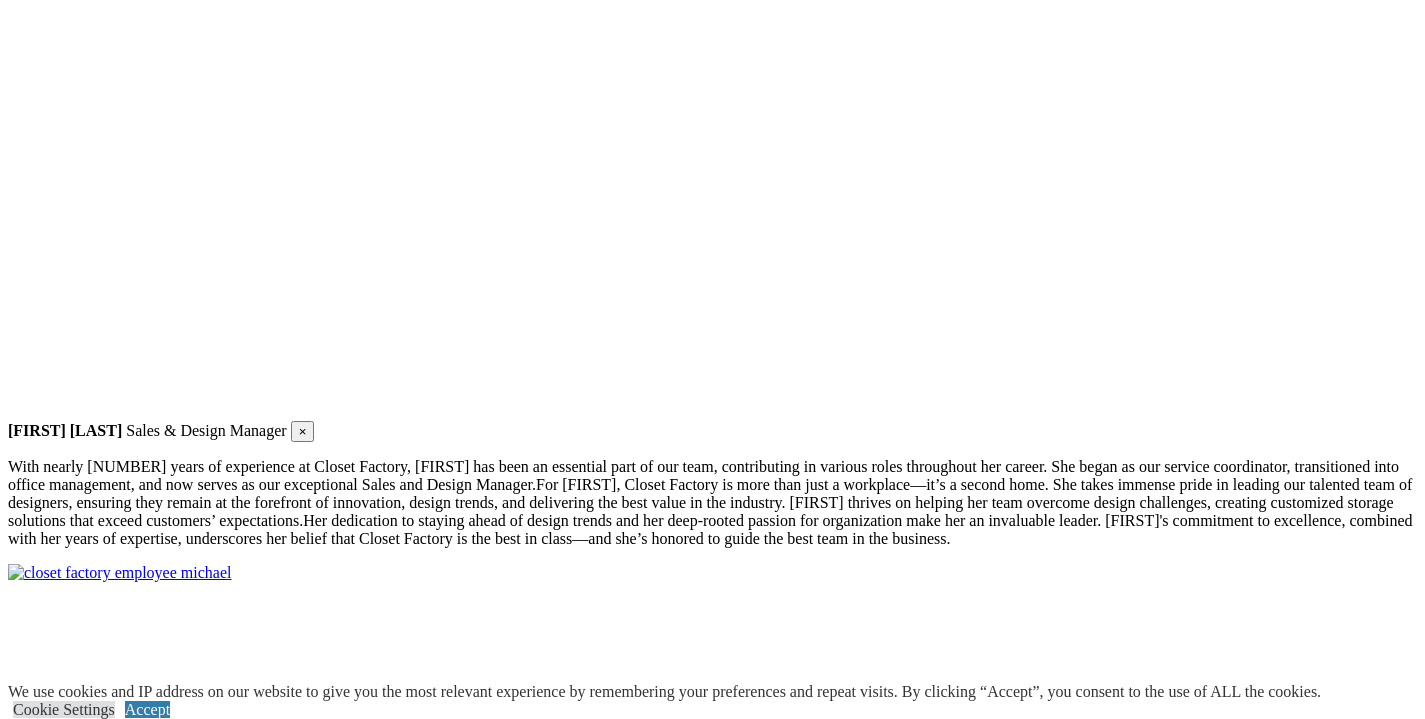click on "Careers" at bounding box center (72, 14737) 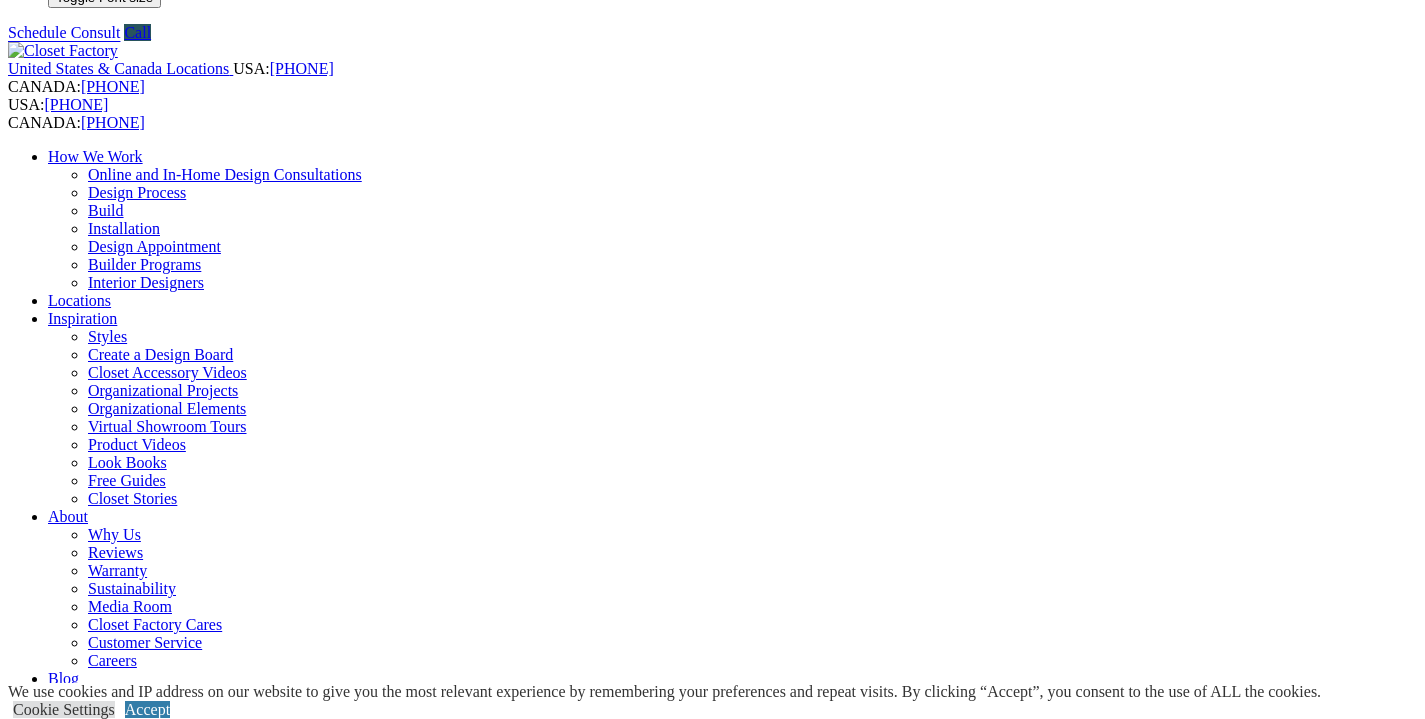 click on "Find Jobs" at bounding box center (586, 1441) 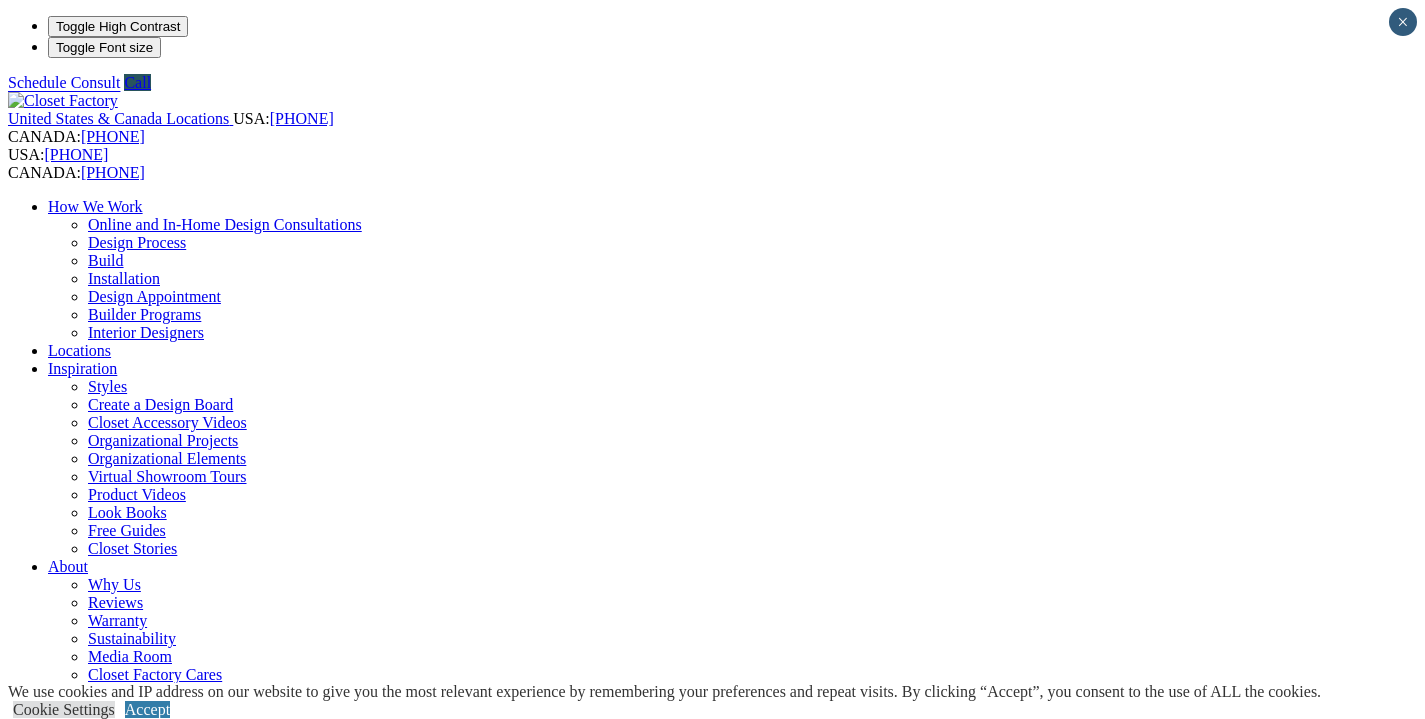 scroll, scrollTop: 577, scrollLeft: 0, axis: vertical 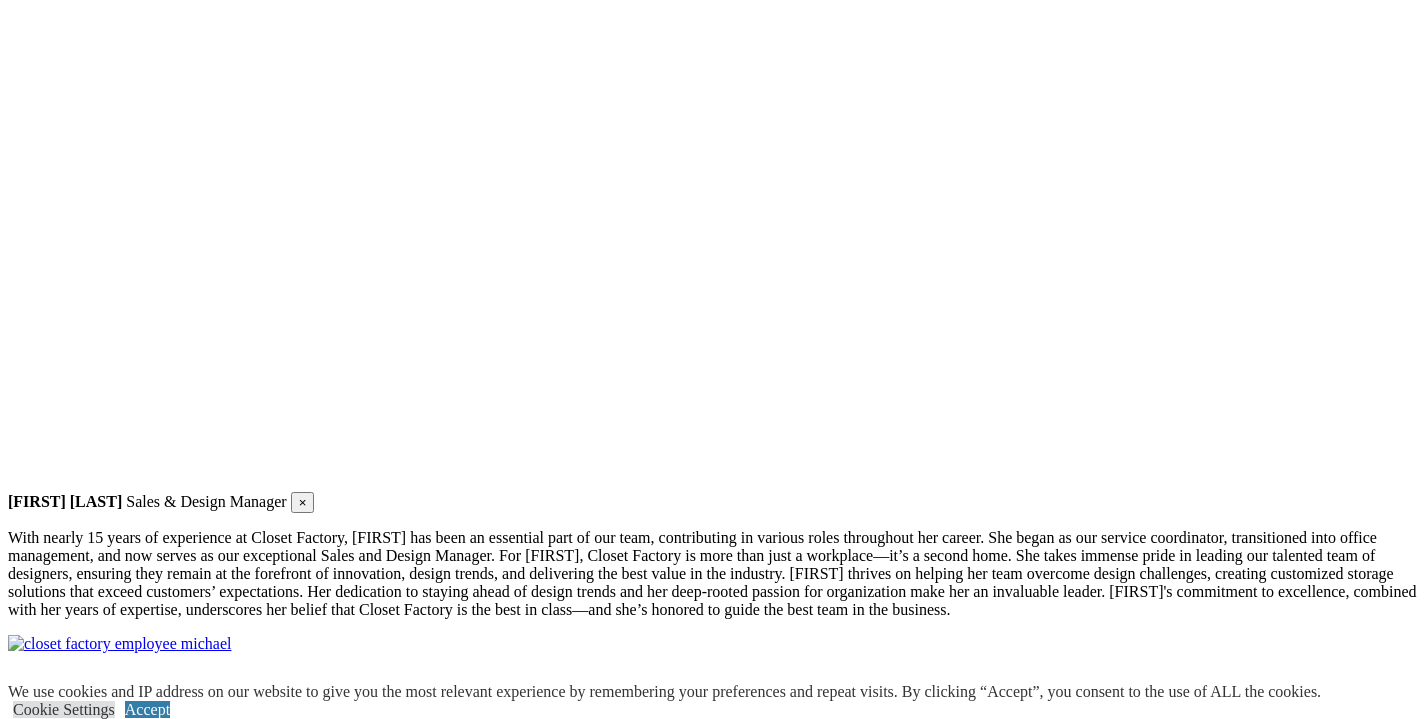 click on "Careers" at bounding box center [72, 14880] 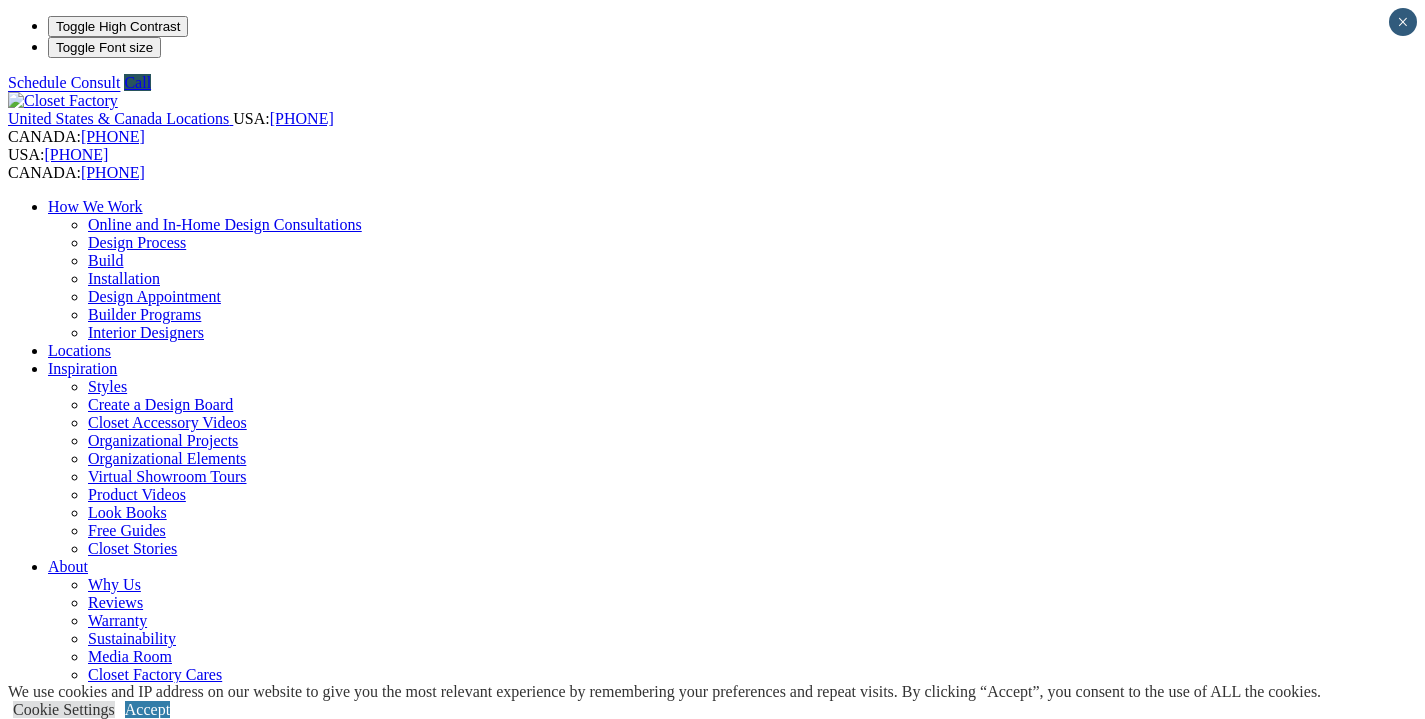 scroll, scrollTop: 0, scrollLeft: 0, axis: both 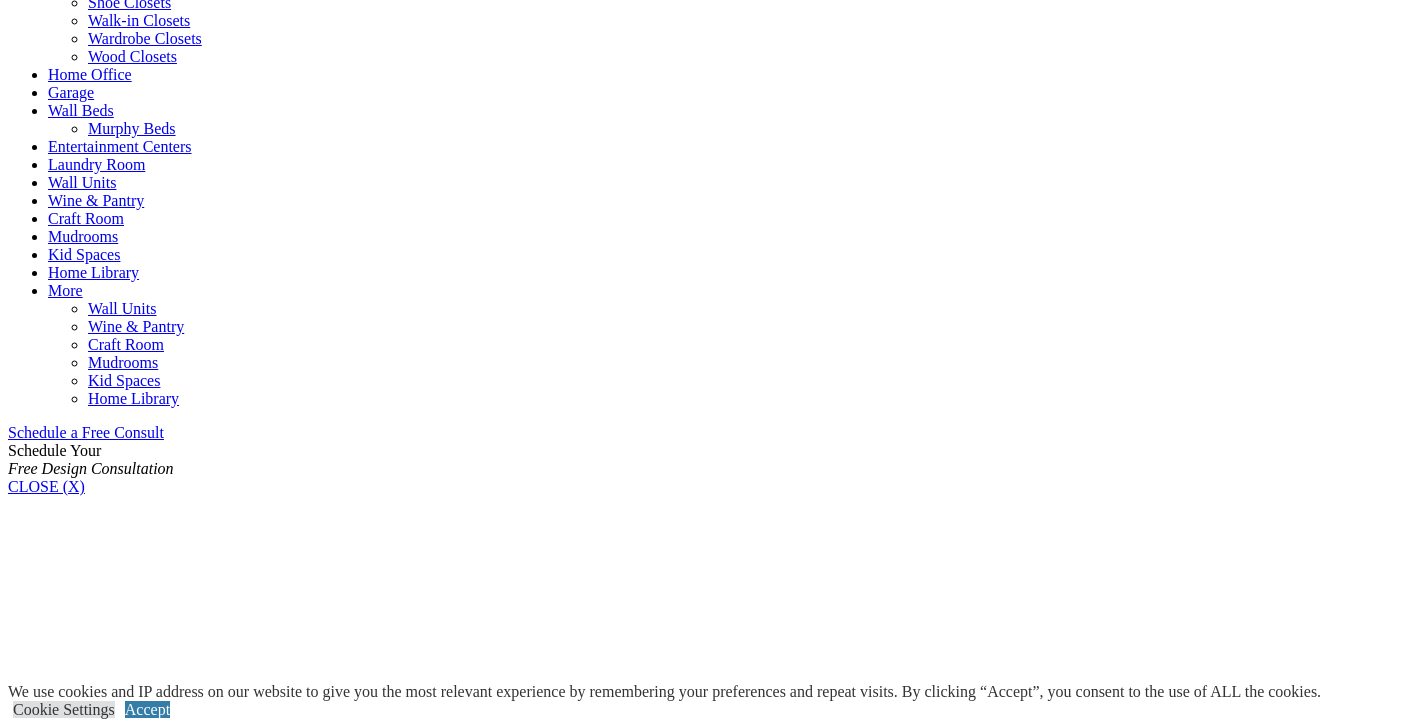 click on "Expand List" at bounding box center [47, 14214] 